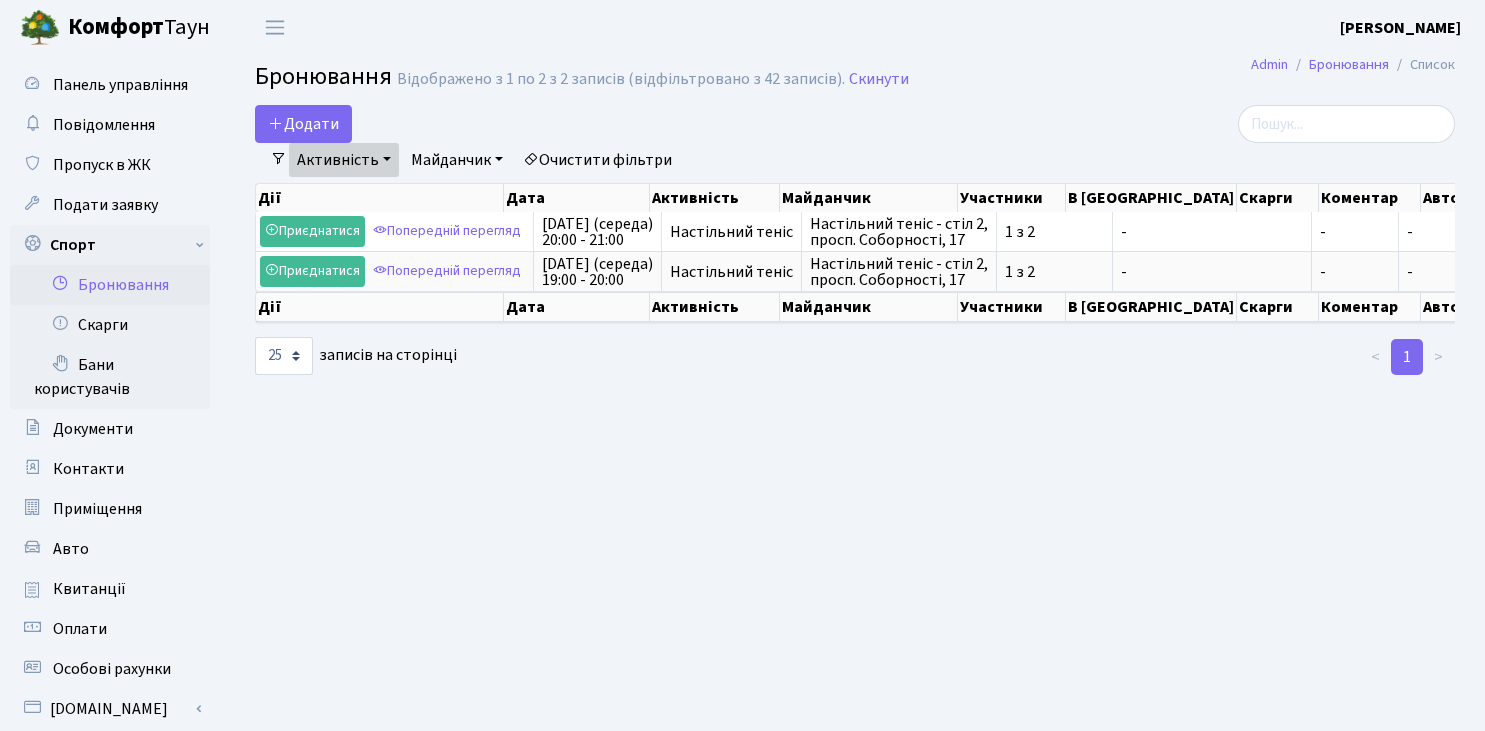 select on "25" 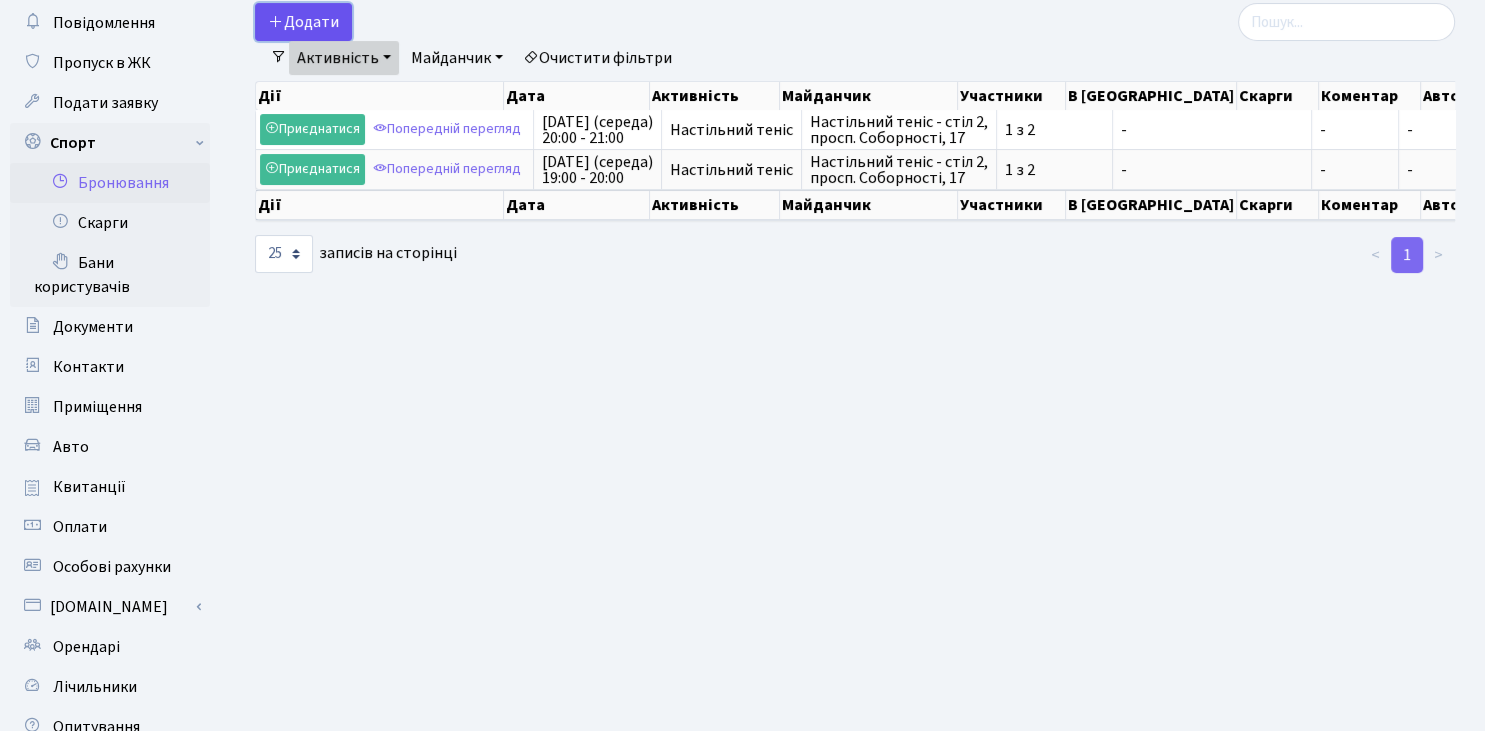 click on "Додати" at bounding box center (303, 22) 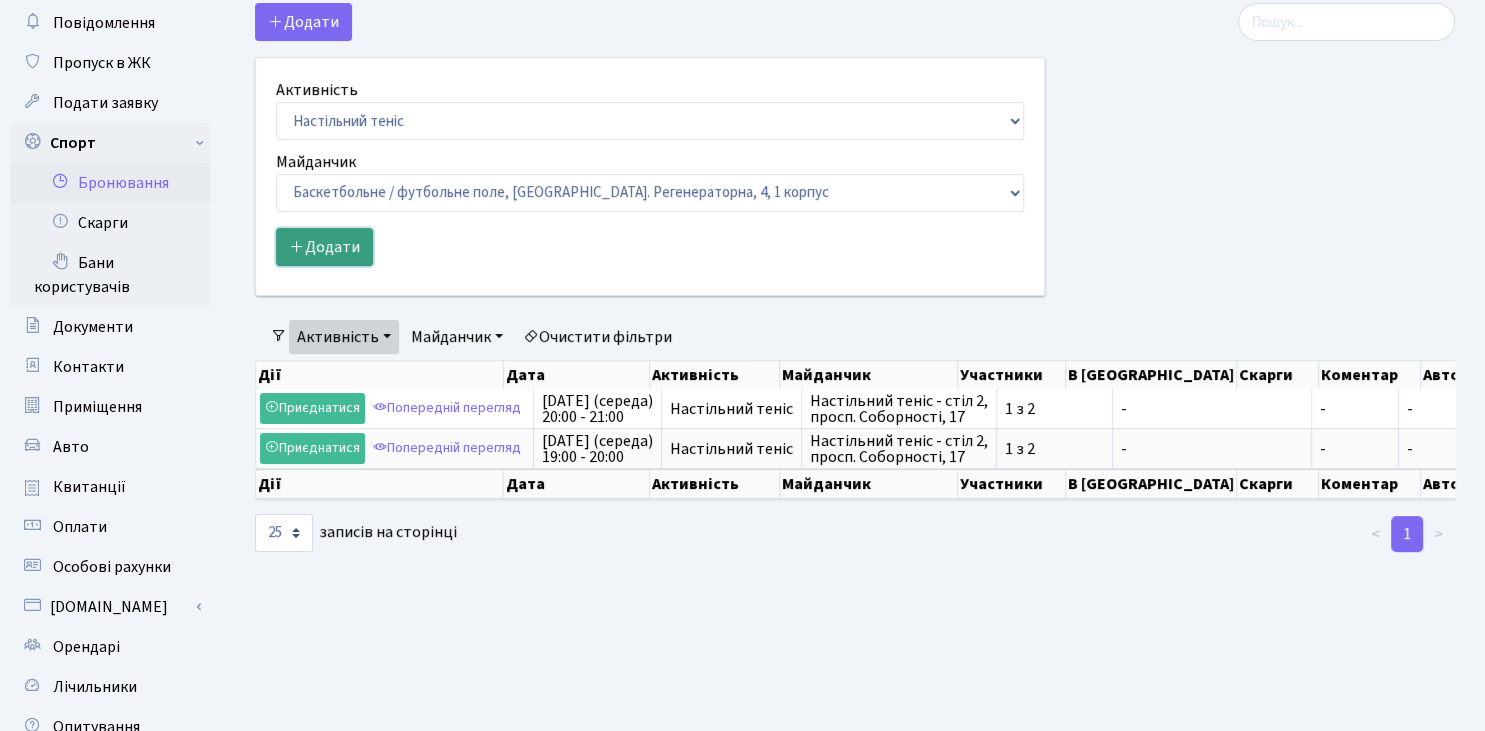 click on "Додати" at bounding box center (324, 247) 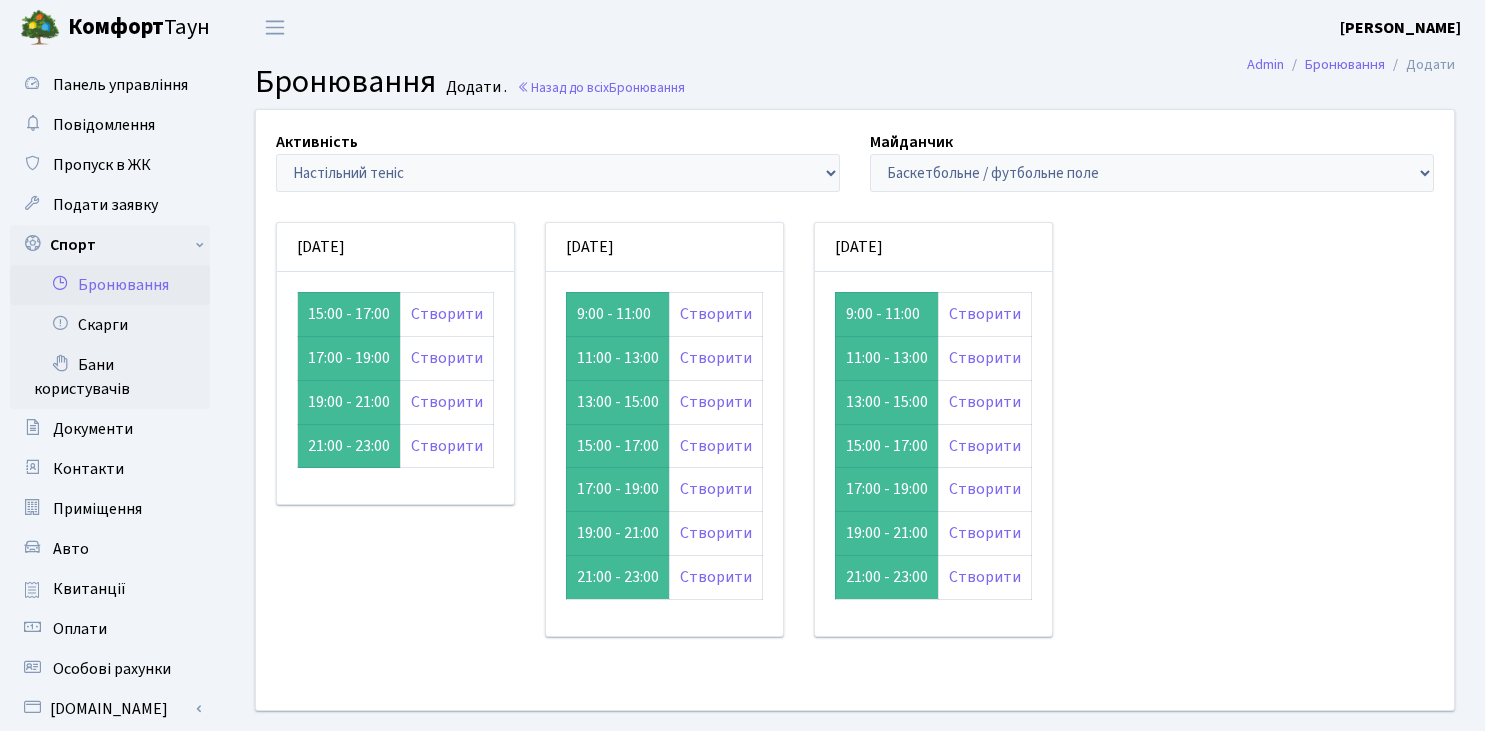 scroll, scrollTop: 0, scrollLeft: 0, axis: both 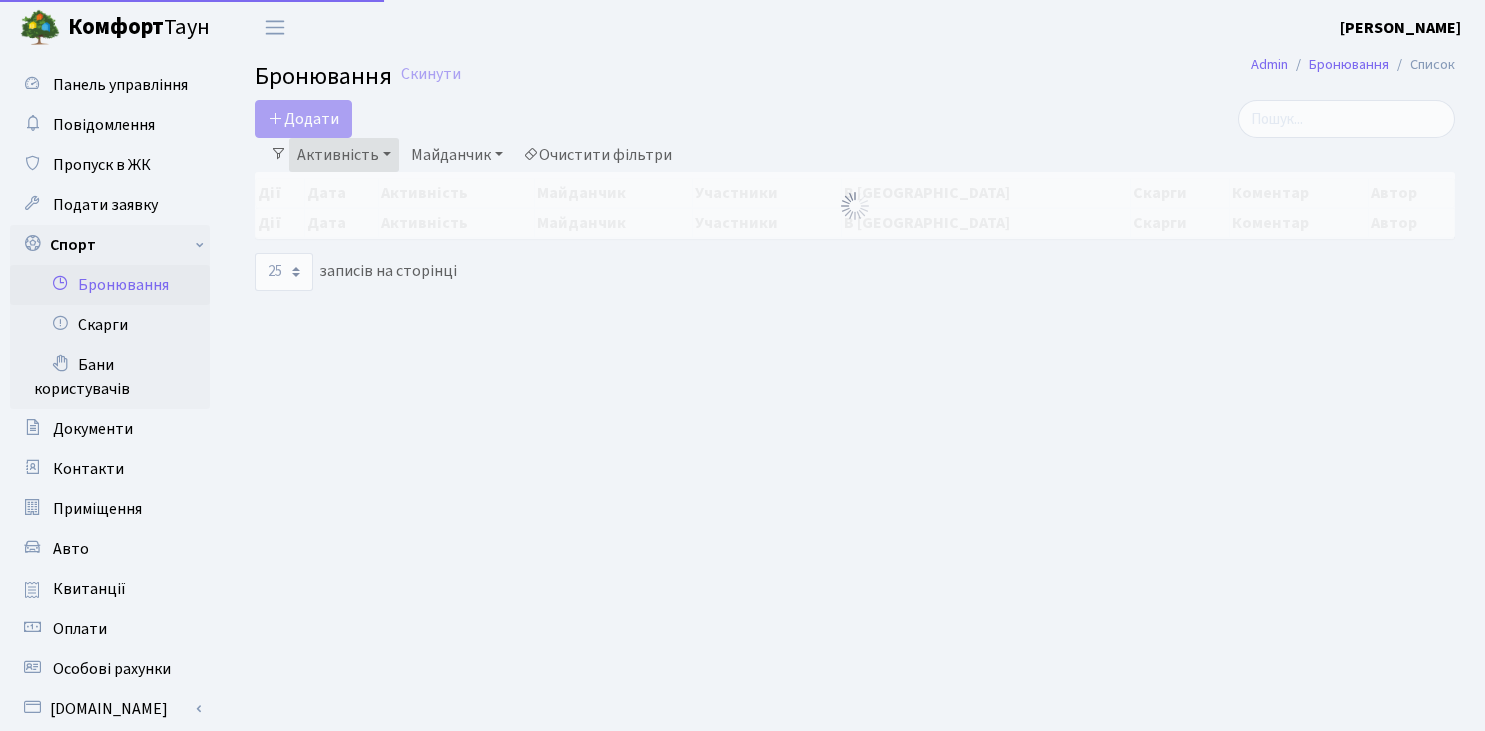 select on "25" 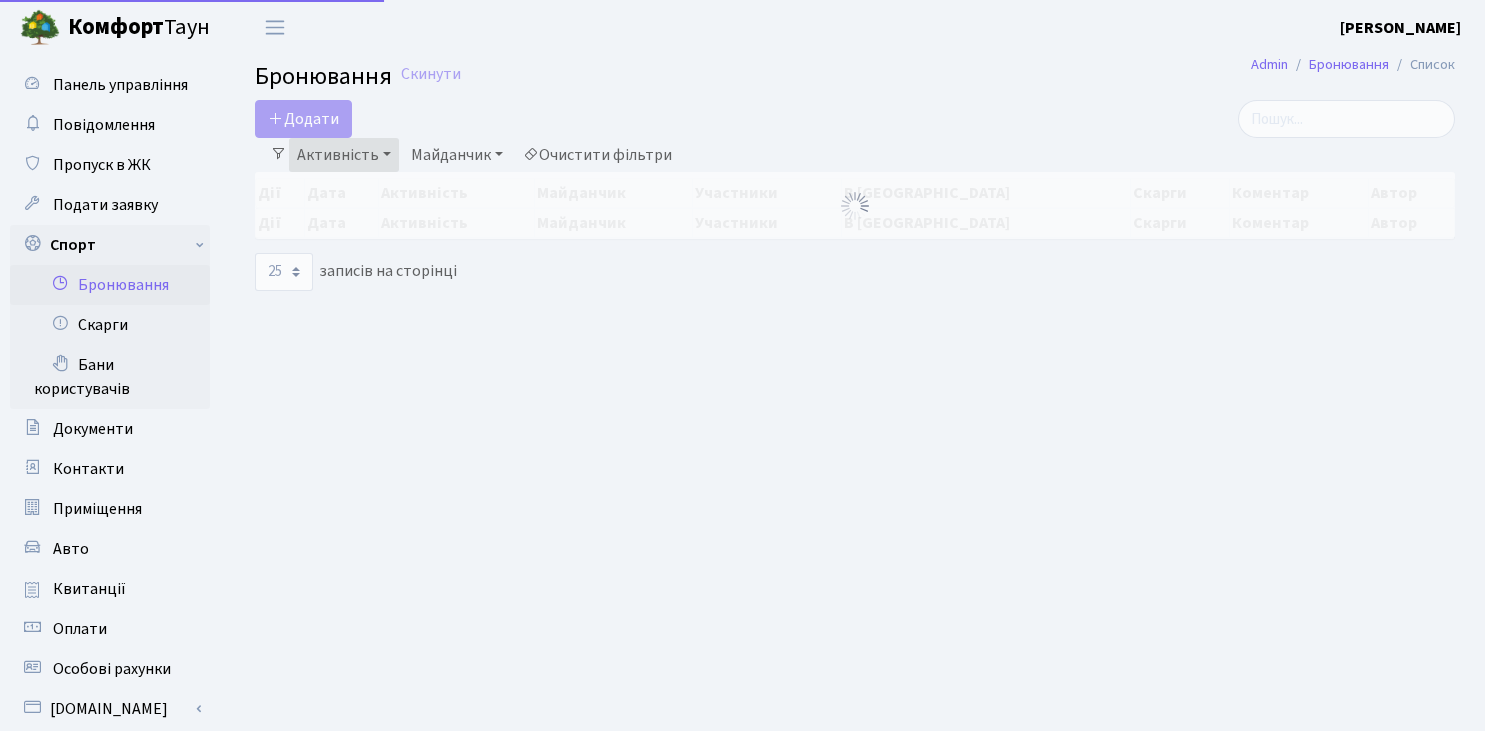 scroll, scrollTop: 102, scrollLeft: 0, axis: vertical 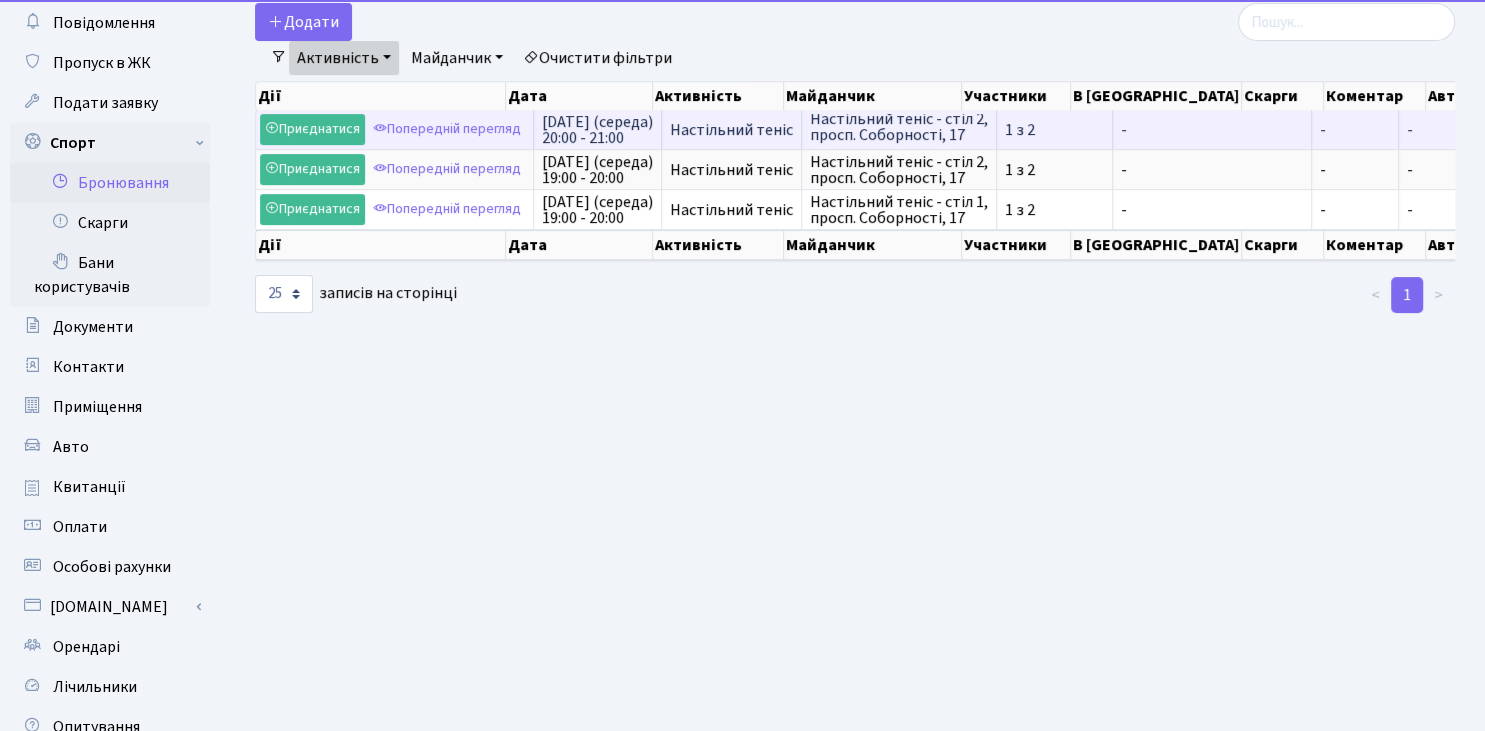 drag, startPoint x: 839, startPoint y: 120, endPoint x: 994, endPoint y: 145, distance: 157.00319 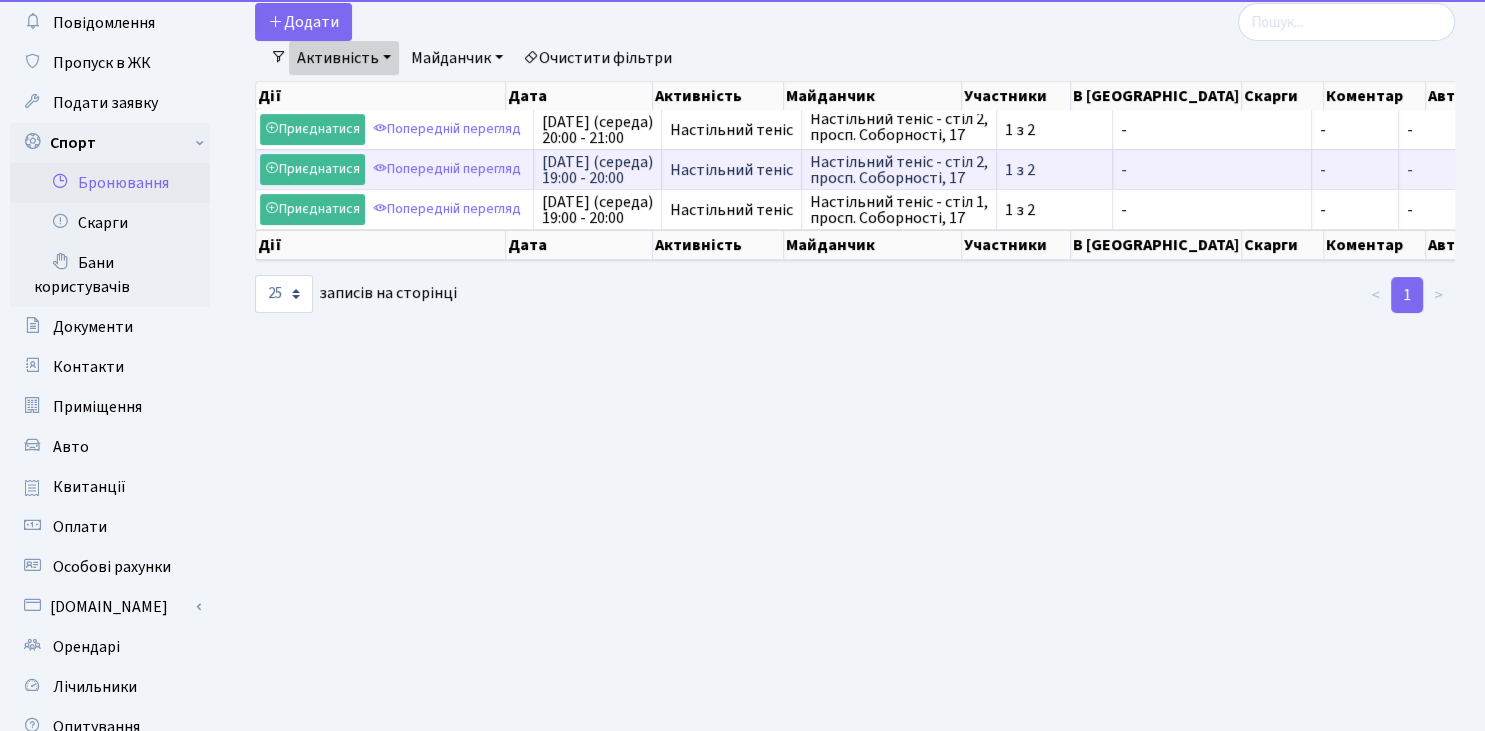 click on "Настільний теніс - стіл 2,  просп. Соборності, 17" at bounding box center [899, 170] 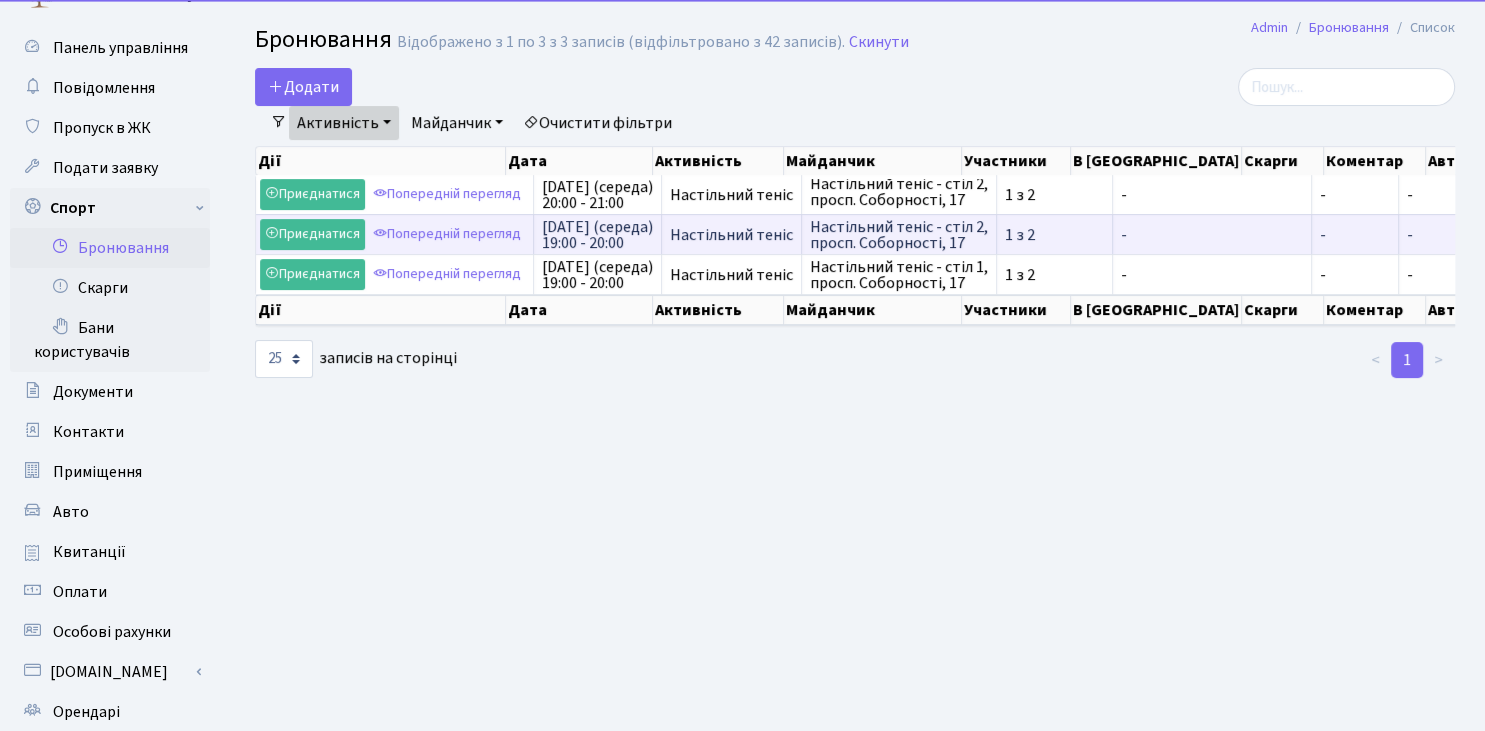 scroll, scrollTop: 0, scrollLeft: 0, axis: both 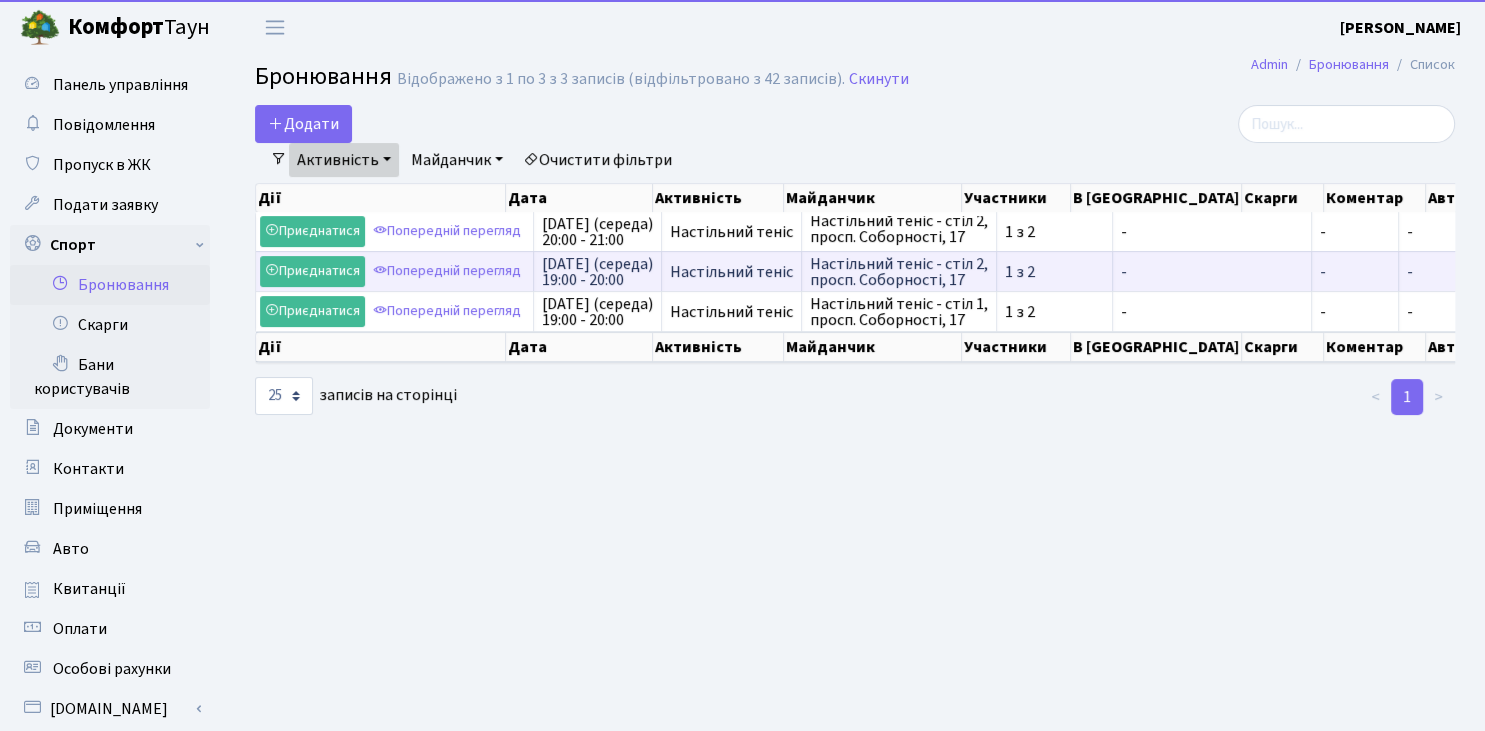 drag, startPoint x: 838, startPoint y: 261, endPoint x: 1008, endPoint y: 284, distance: 171.54883 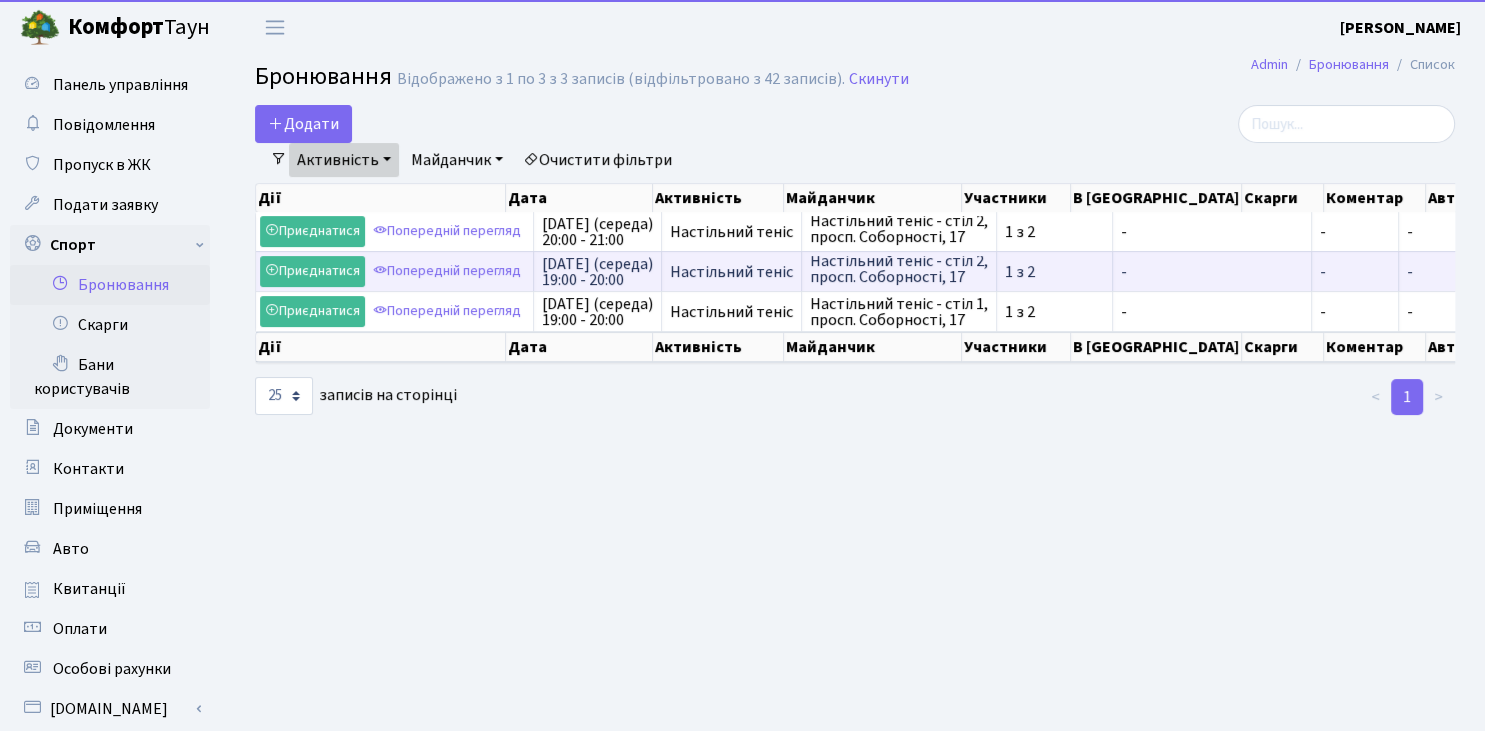 scroll, scrollTop: 0, scrollLeft: 0, axis: both 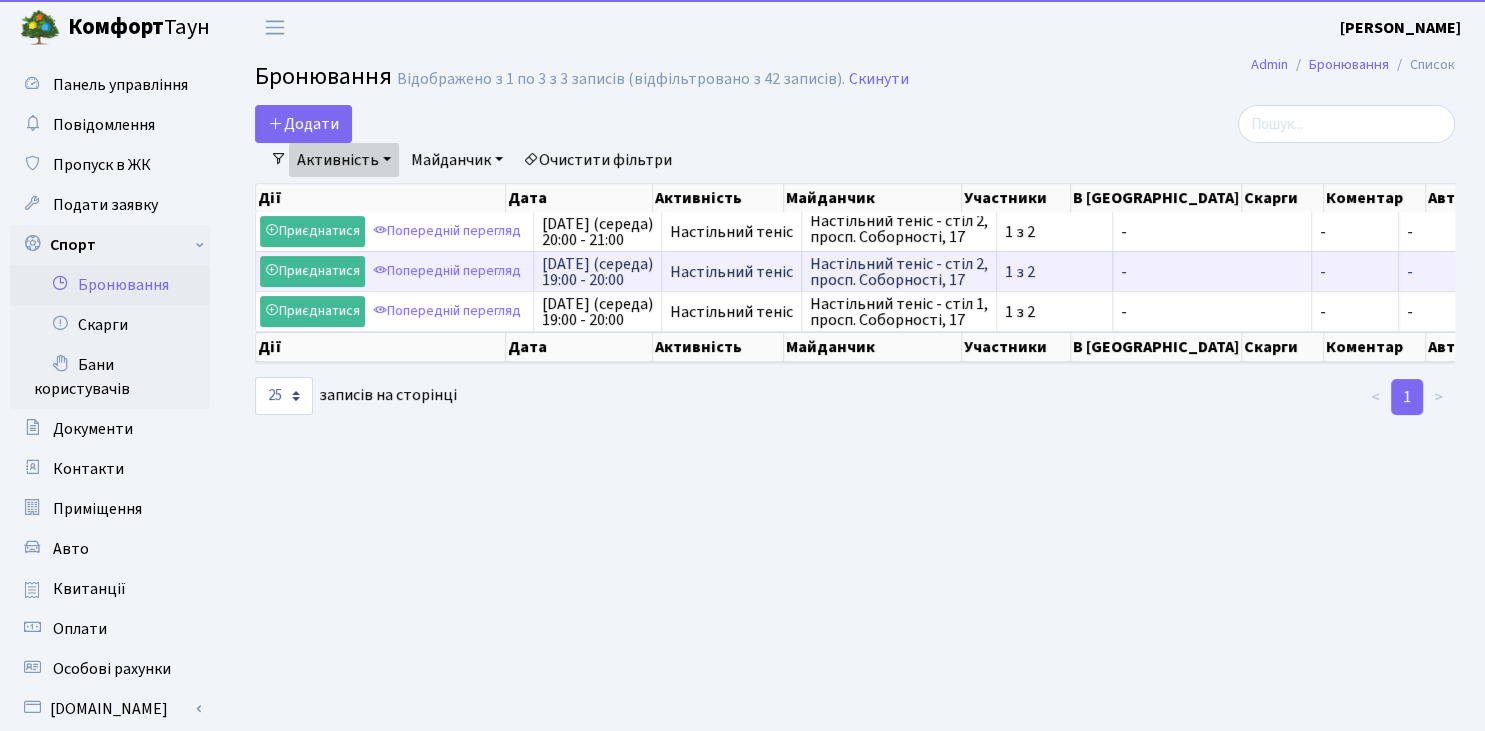 click on "Настільний теніс - стіл 2,  просп. Соборності, 17" at bounding box center [899, 272] 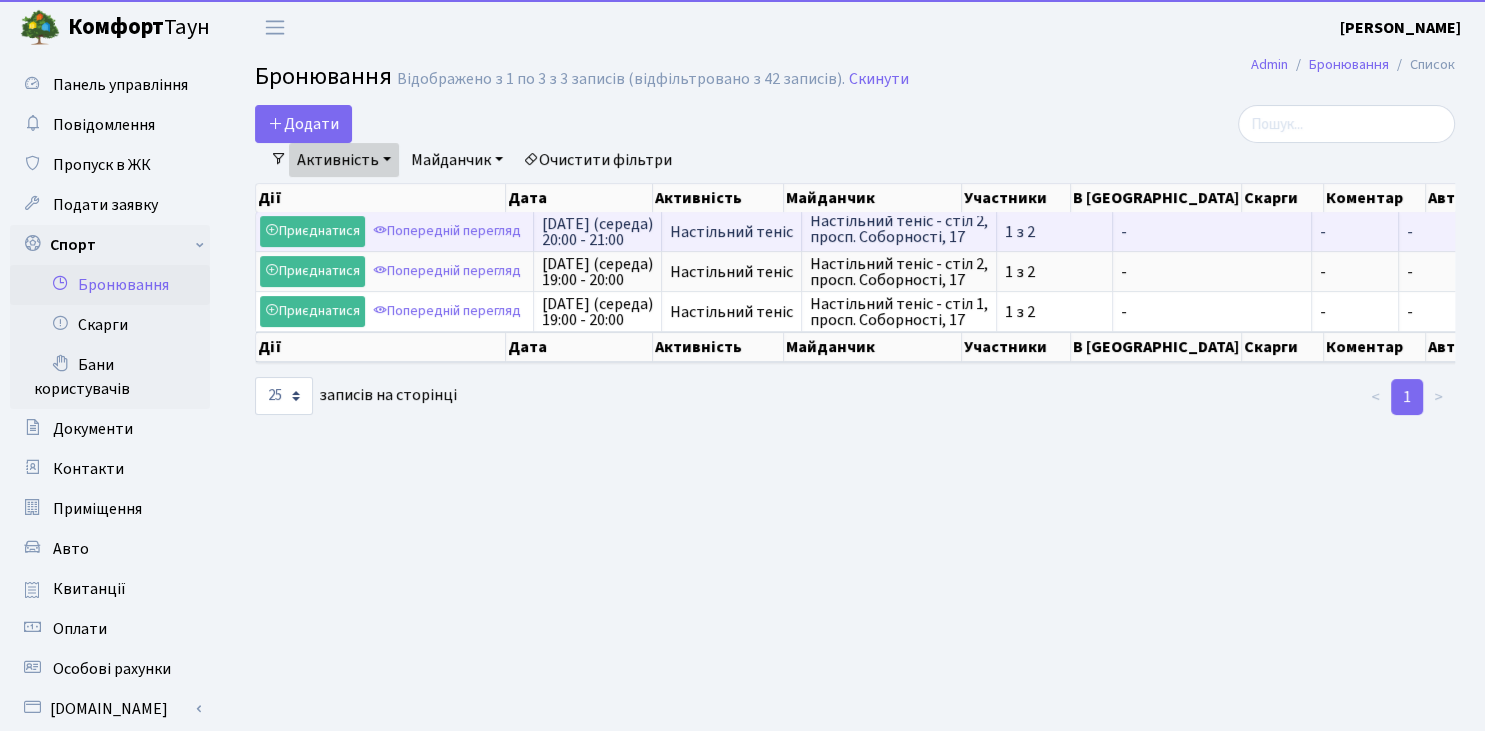 click on "Настільний теніс - стіл 2,  просп. Соборності, 17" at bounding box center (899, 232) 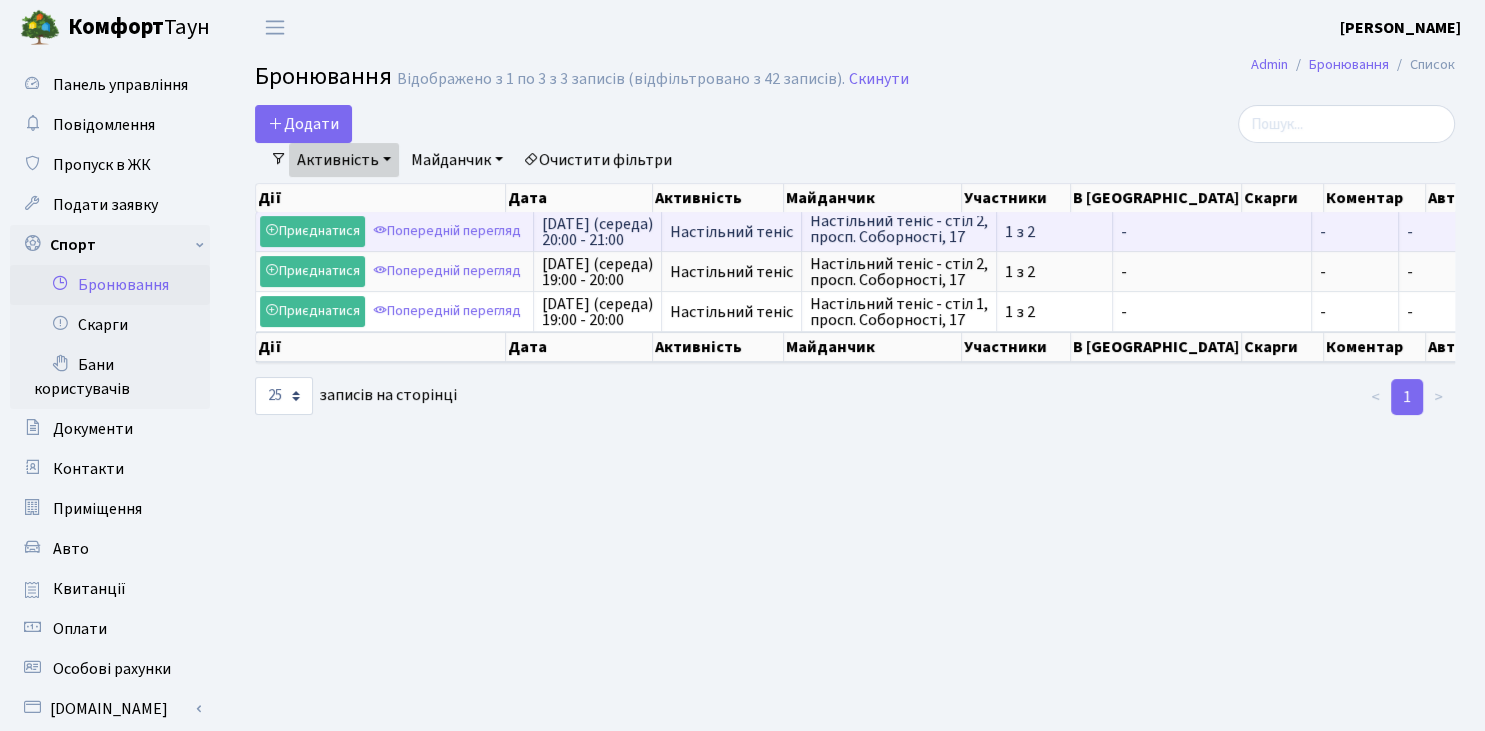 drag, startPoint x: 883, startPoint y: 238, endPoint x: 1018, endPoint y: 236, distance: 135.01482 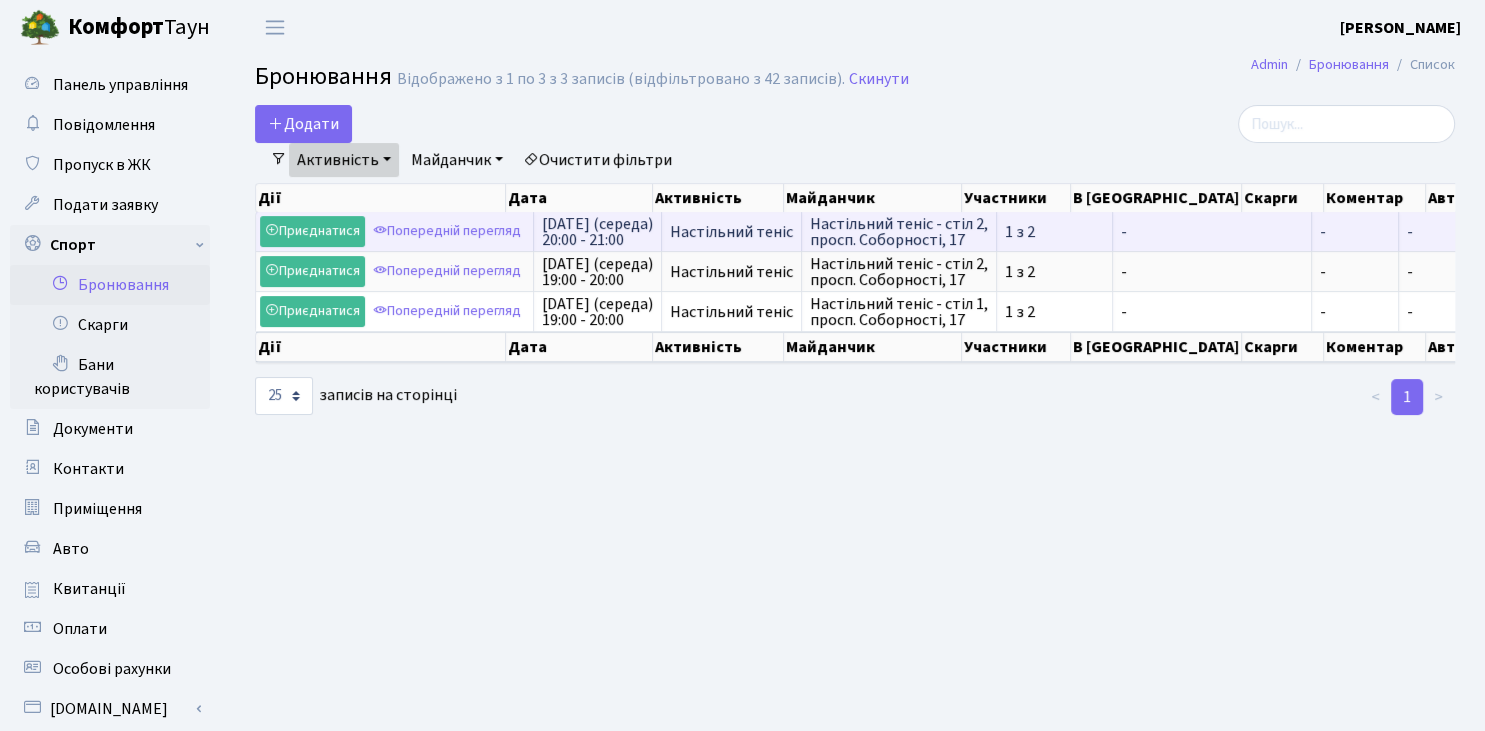 click on "Настільний теніс - стіл 2,  просп. Соборності, 17" at bounding box center (899, 232) 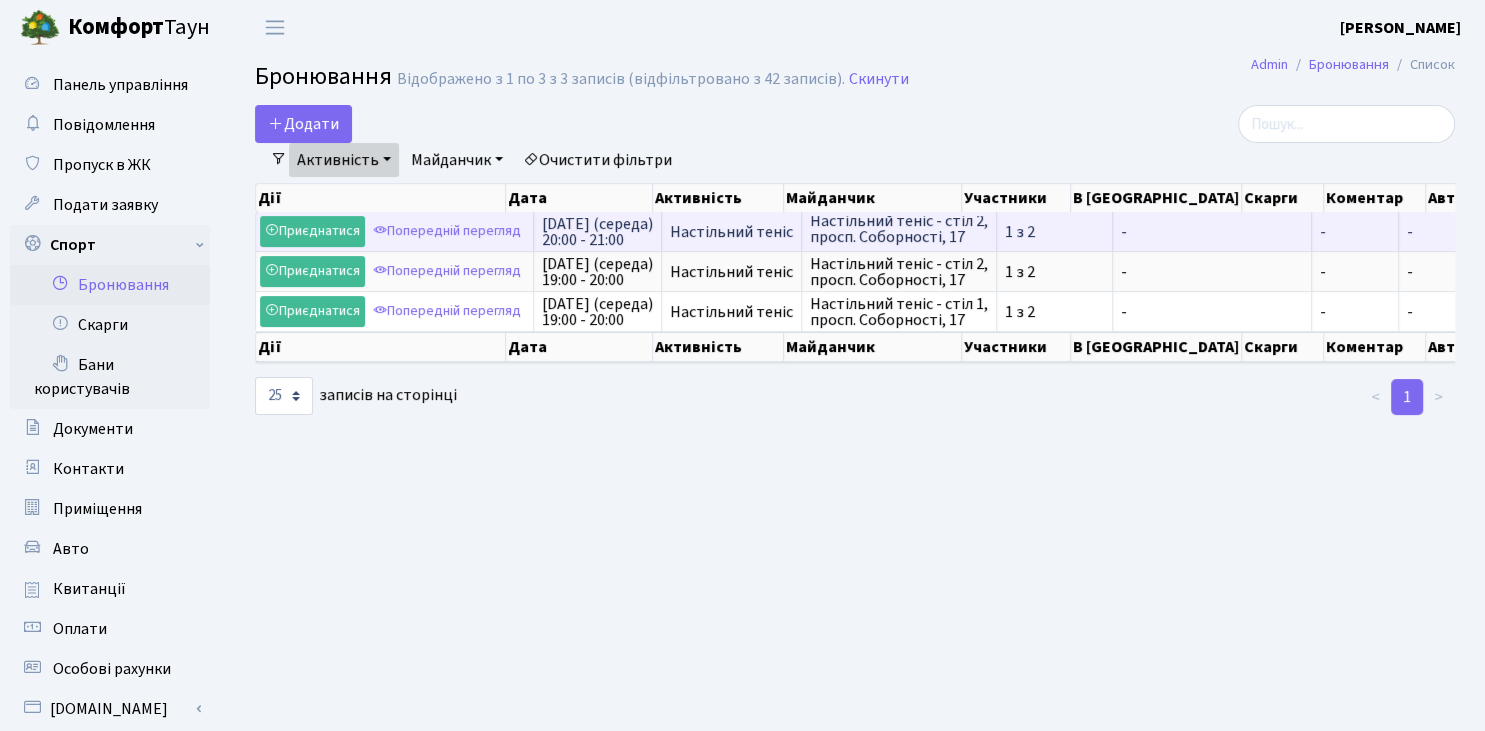 click on "Настільний теніс - стіл 2,  просп. Соборності, 17" at bounding box center [899, 232] 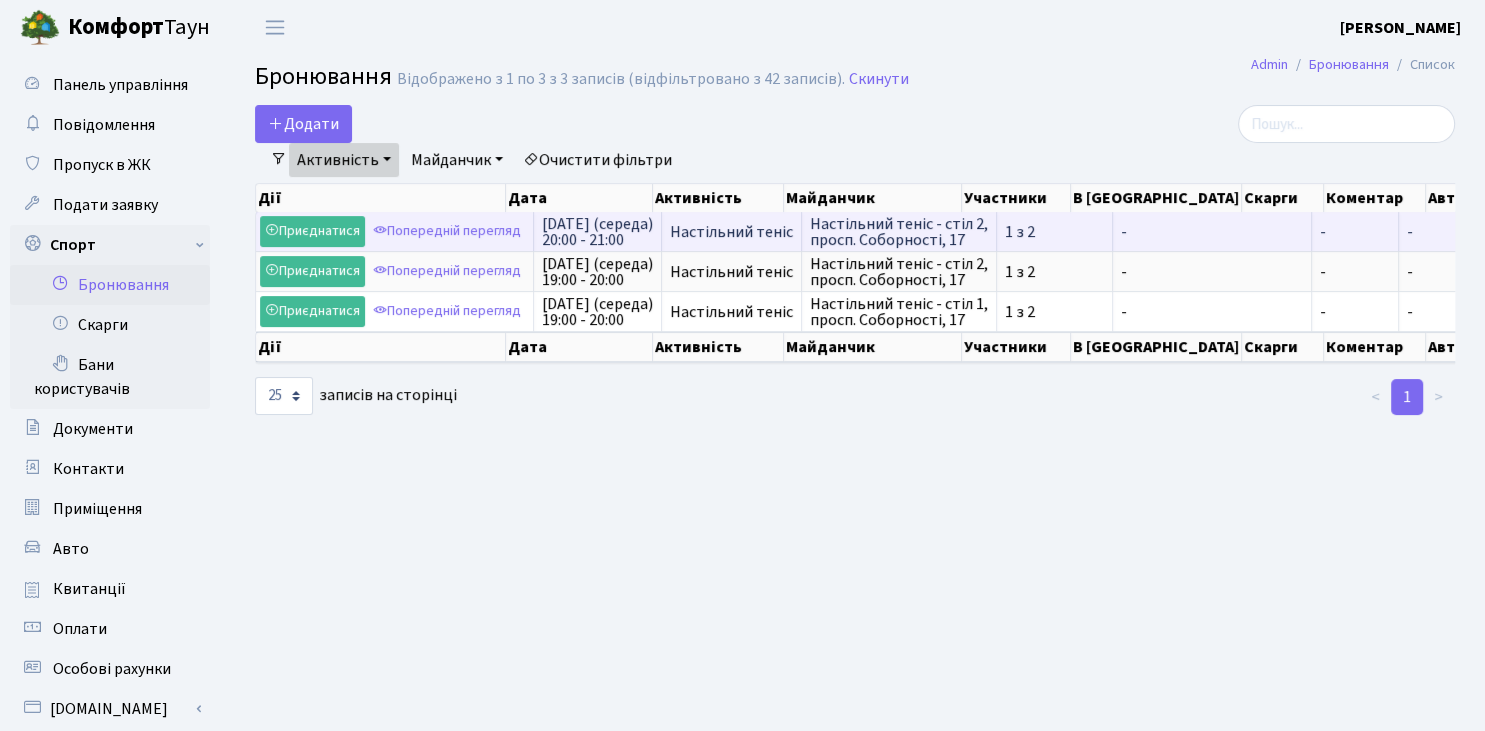 drag, startPoint x: 840, startPoint y: 222, endPoint x: 1020, endPoint y: 237, distance: 180.62392 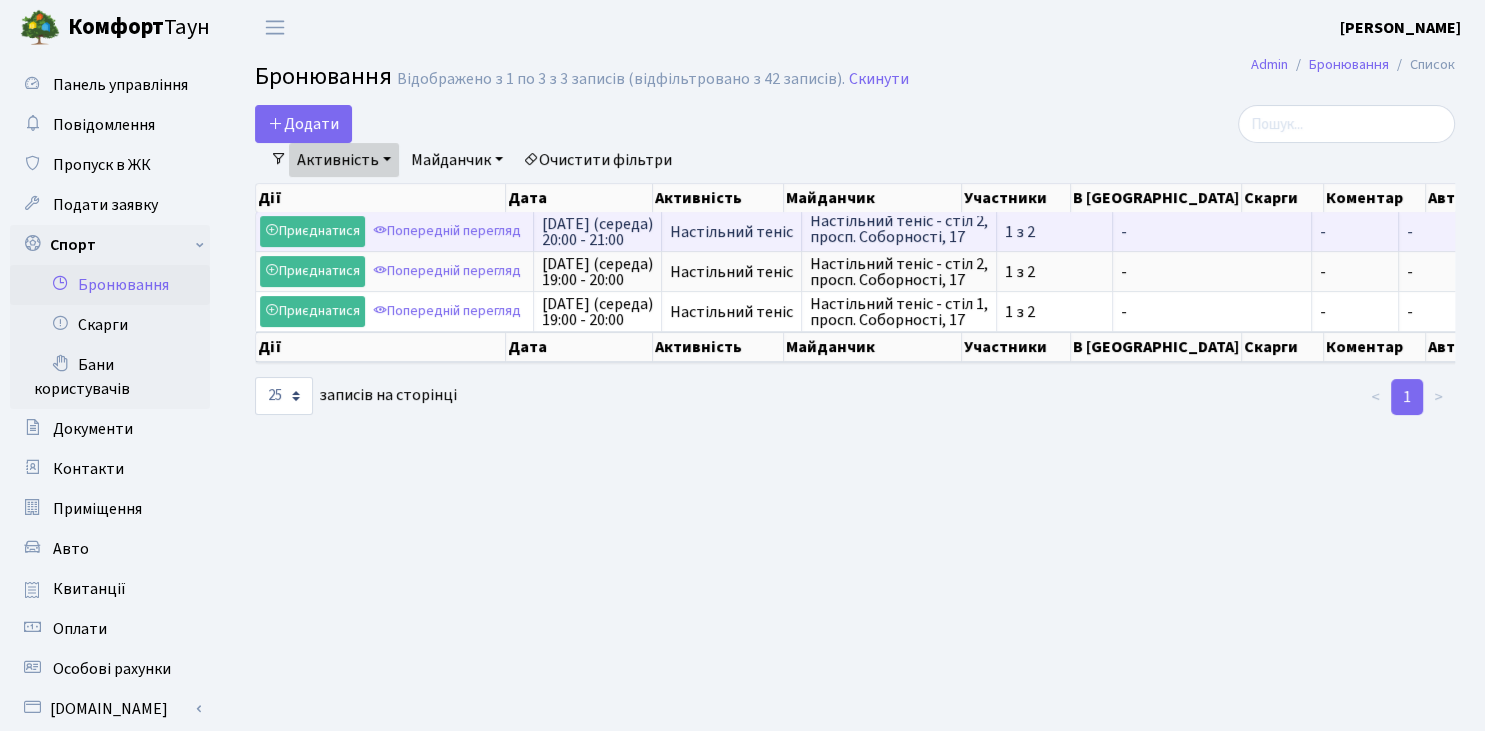 click on "Настільний теніс - стіл 2,  просп. Соборності, 17" at bounding box center [899, 232] 